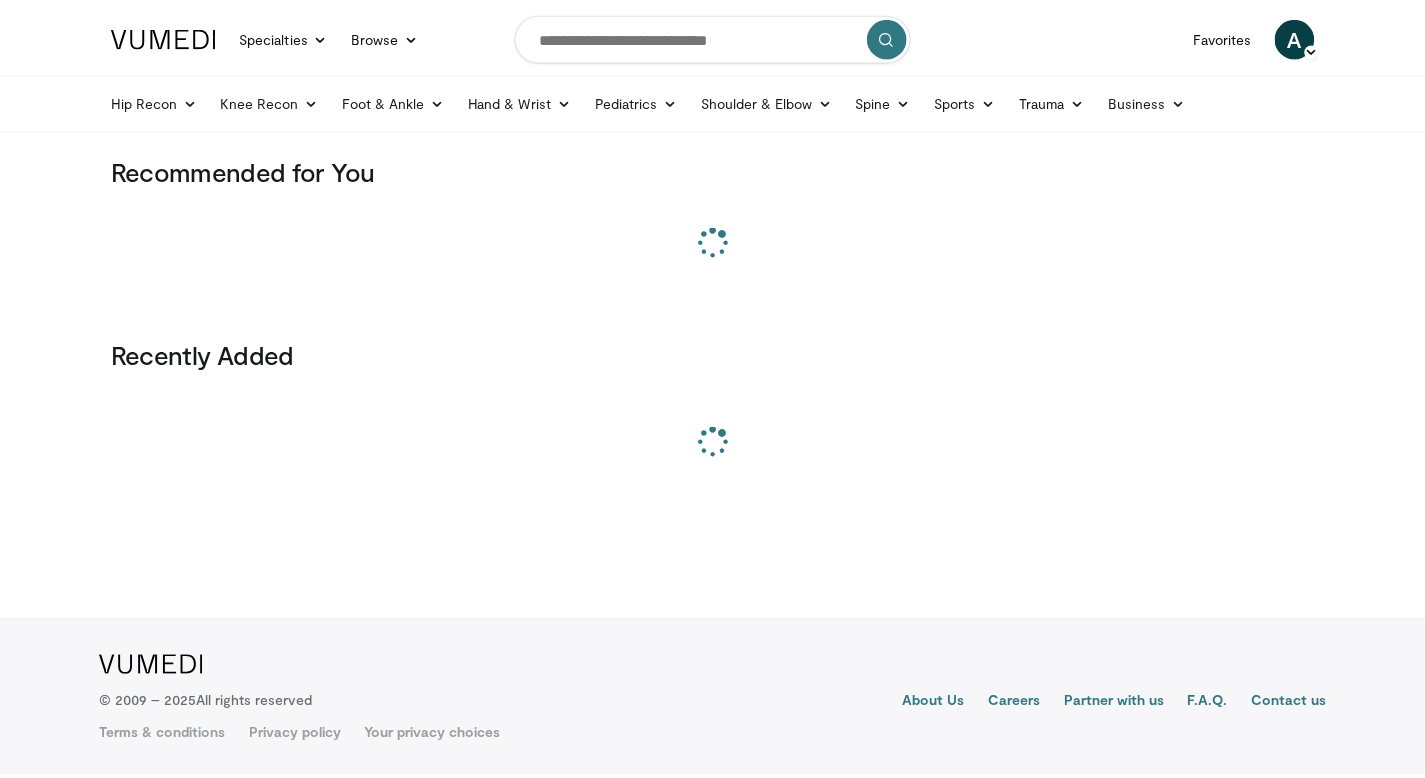 scroll, scrollTop: 0, scrollLeft: 0, axis: both 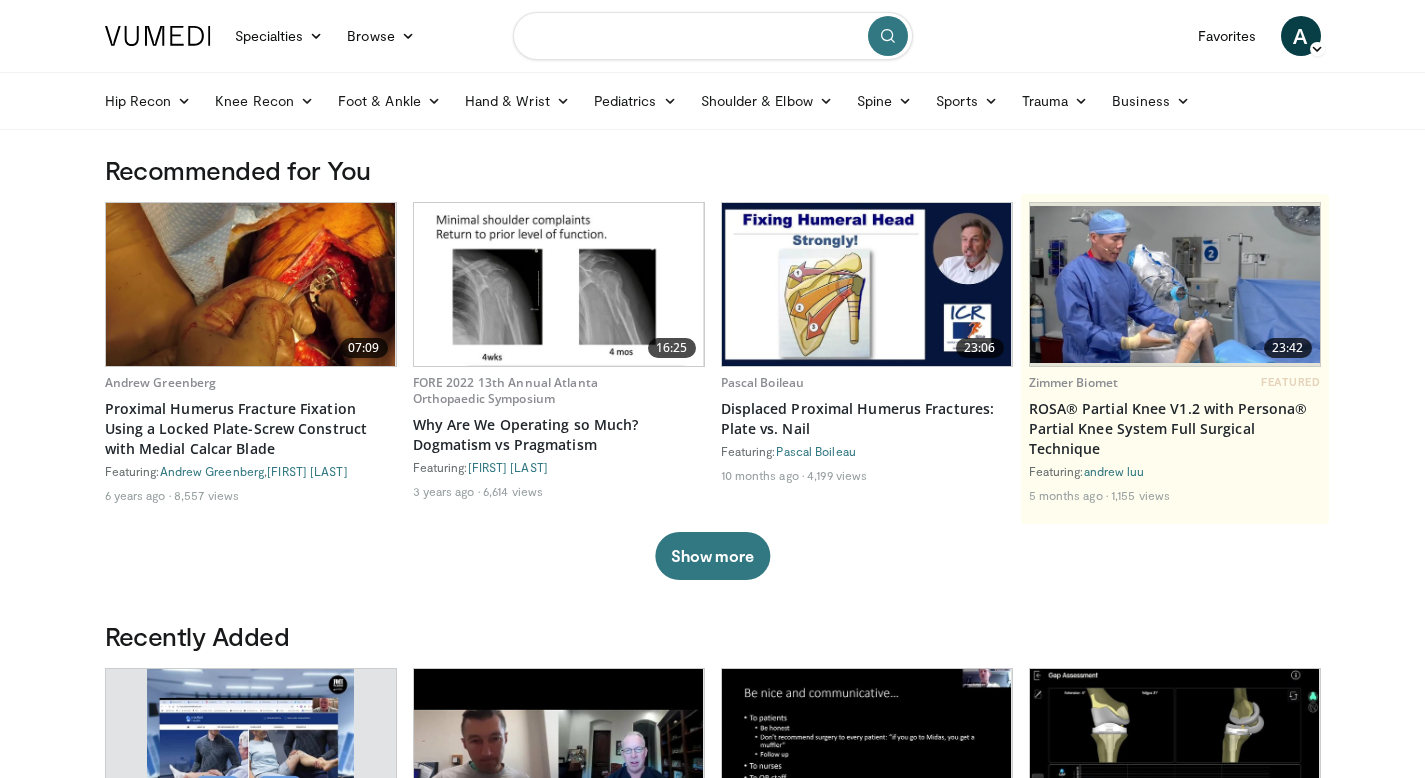click at bounding box center (713, 36) 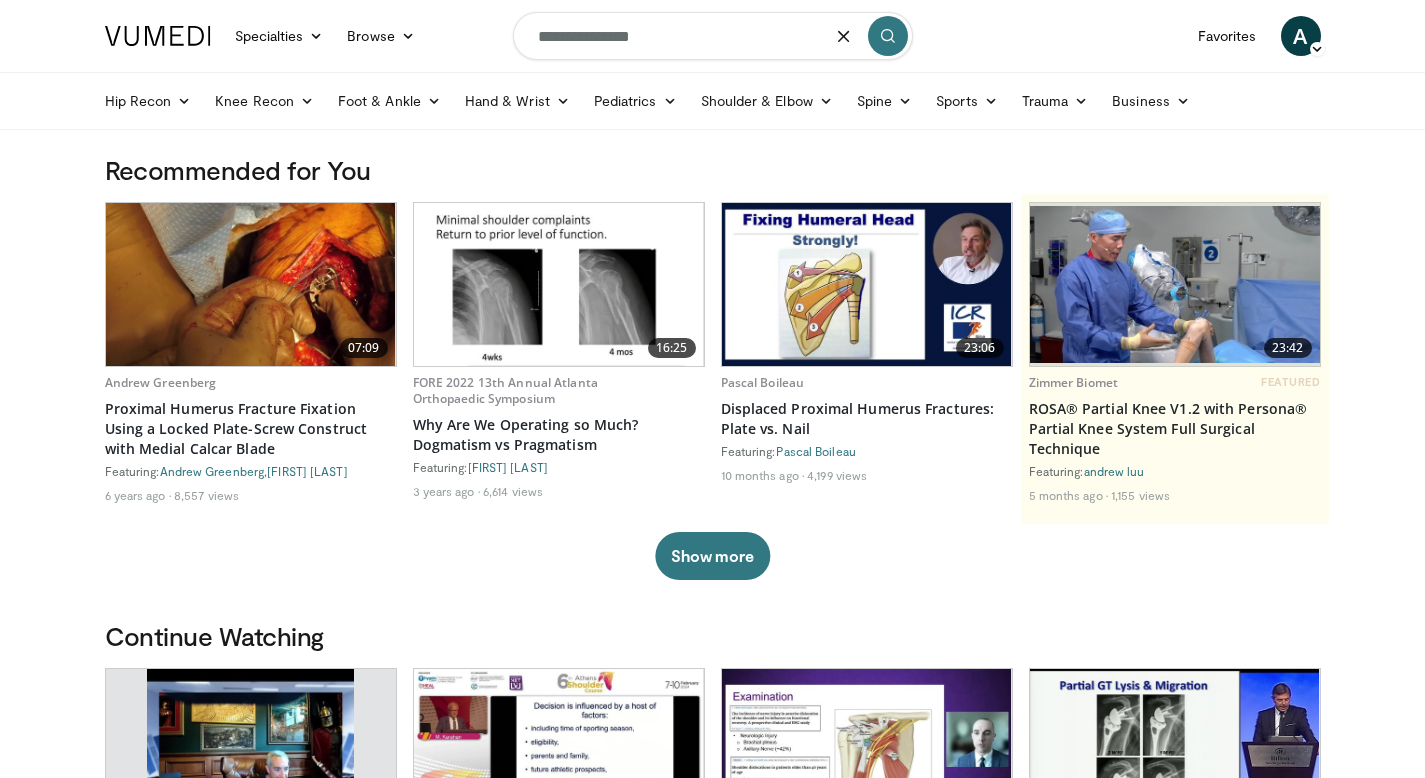 type on "**********" 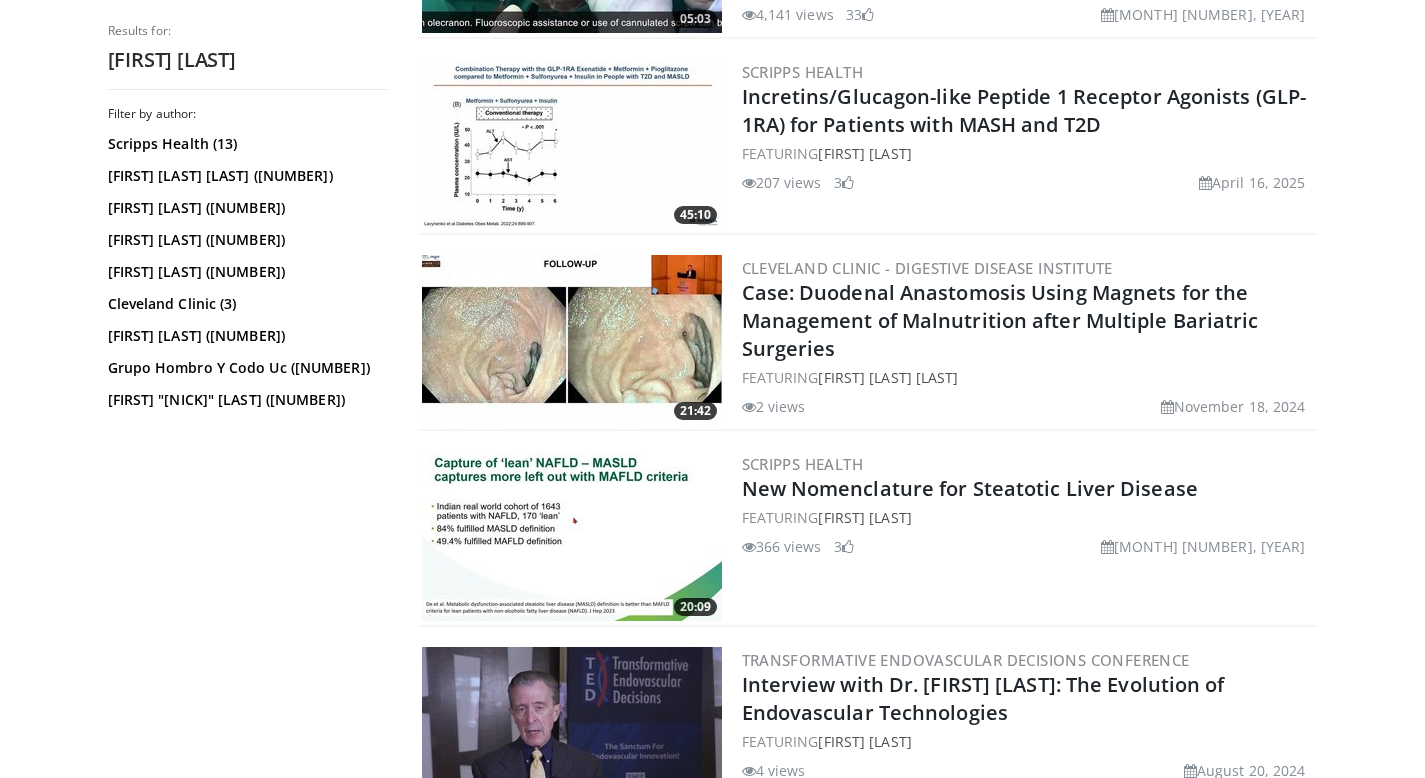 scroll, scrollTop: 0, scrollLeft: 0, axis: both 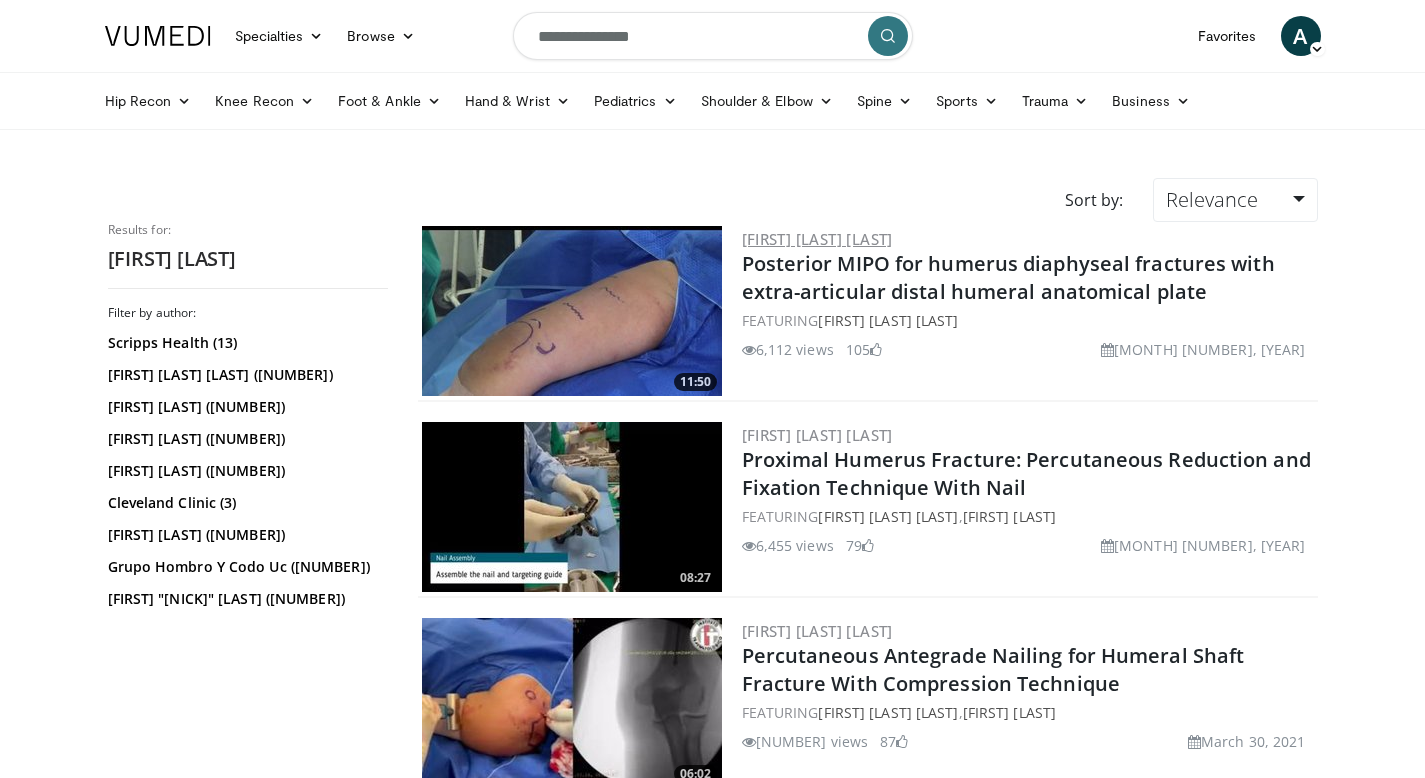 click on "[FIRST] [LAST]" at bounding box center [817, 239] 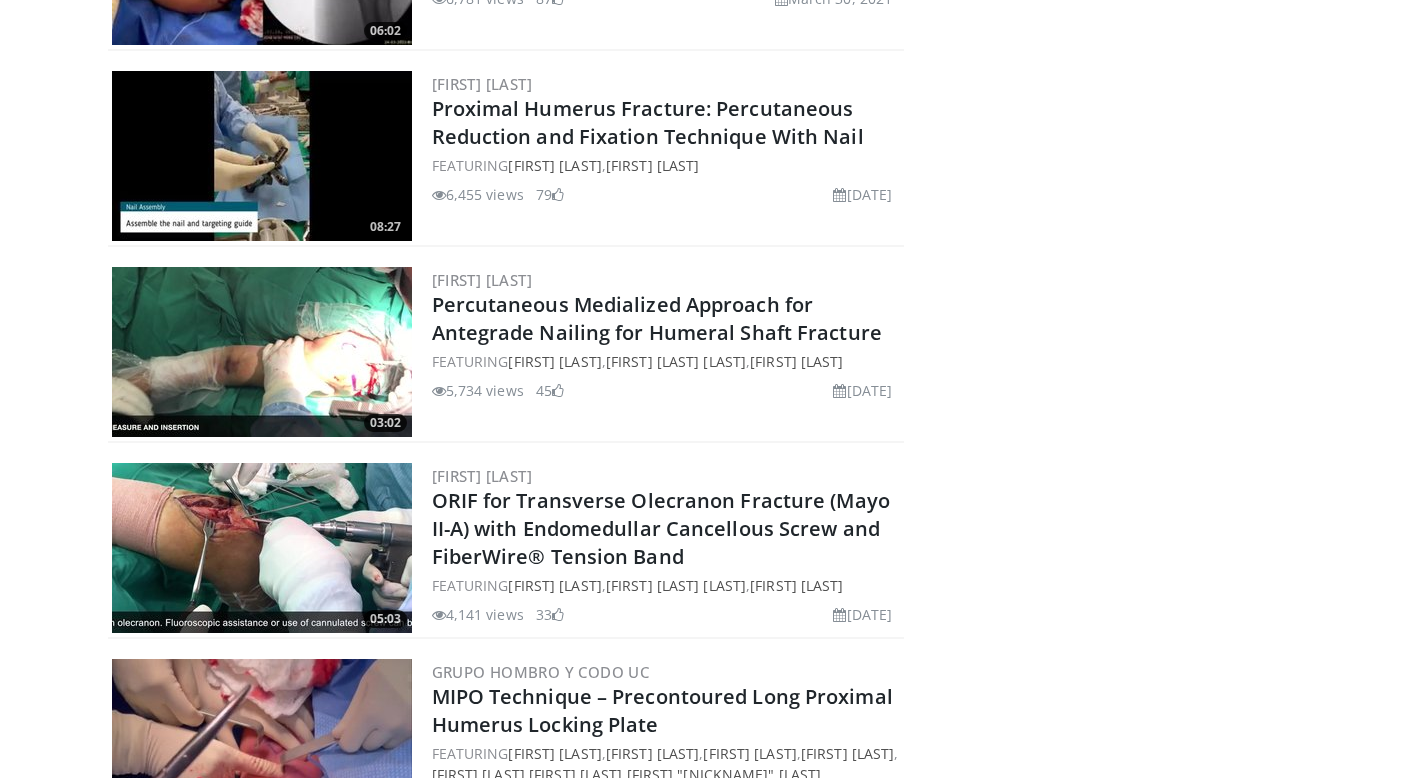 scroll, scrollTop: 885, scrollLeft: 0, axis: vertical 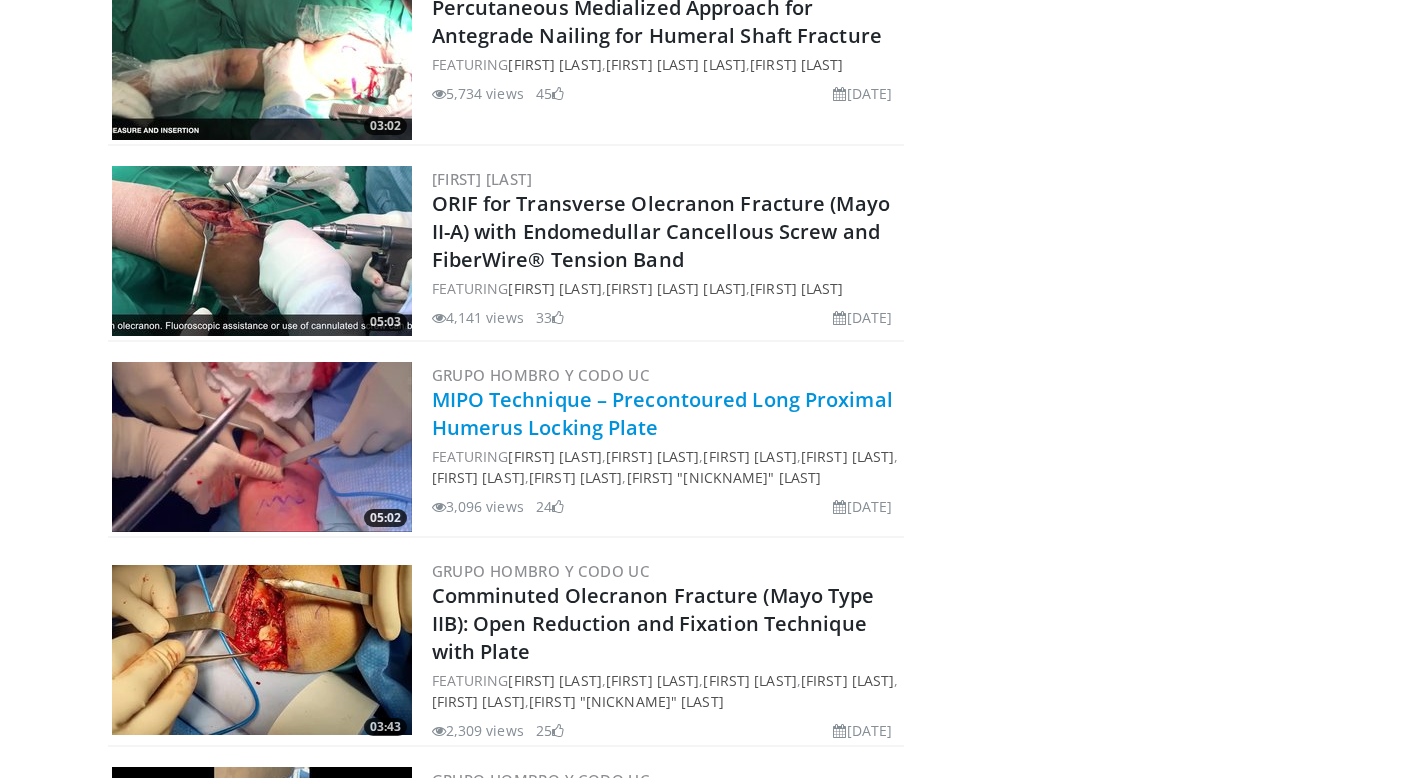 click on "MIPO Technique – Precontoured Long Proximal Humerus Locking Plate" at bounding box center [662, 413] 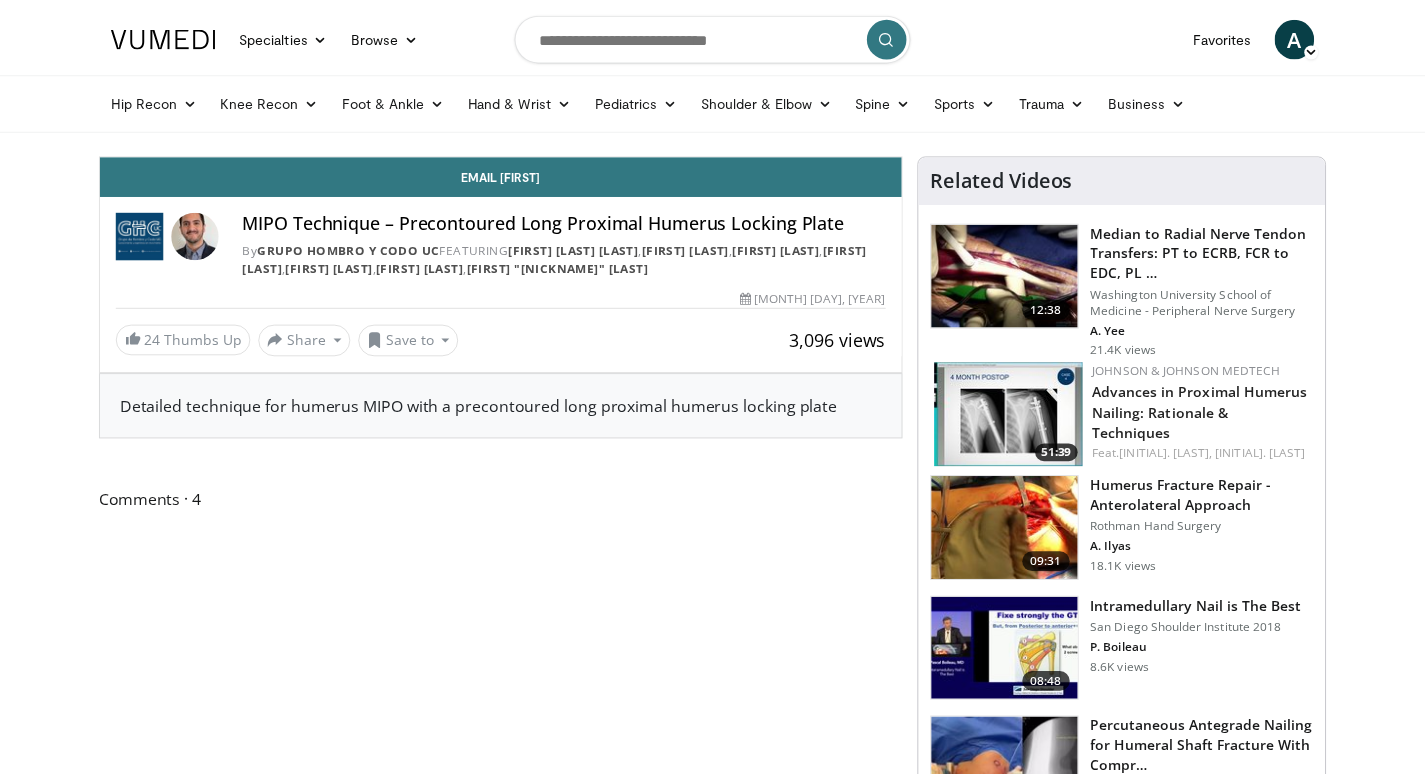 scroll, scrollTop: 0, scrollLeft: 0, axis: both 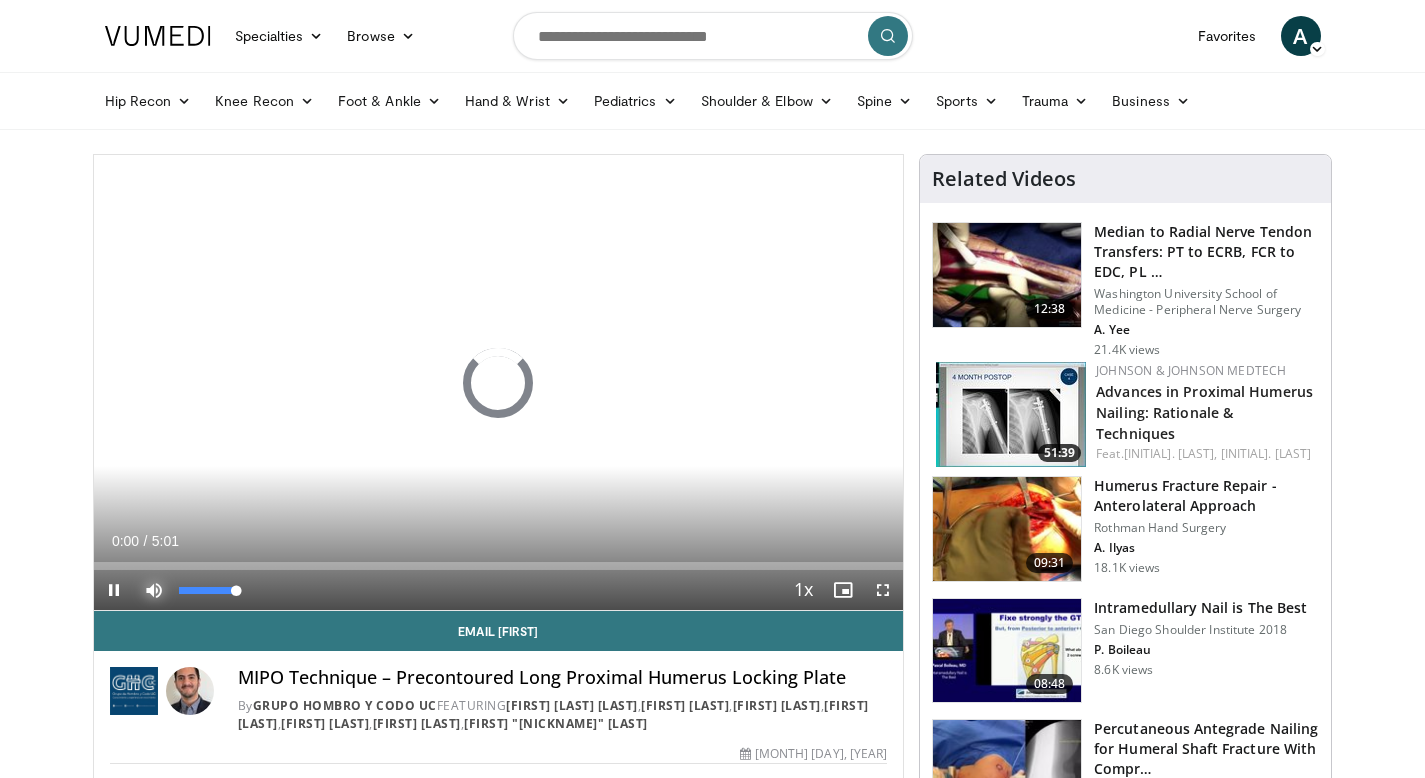 click at bounding box center (154, 590) 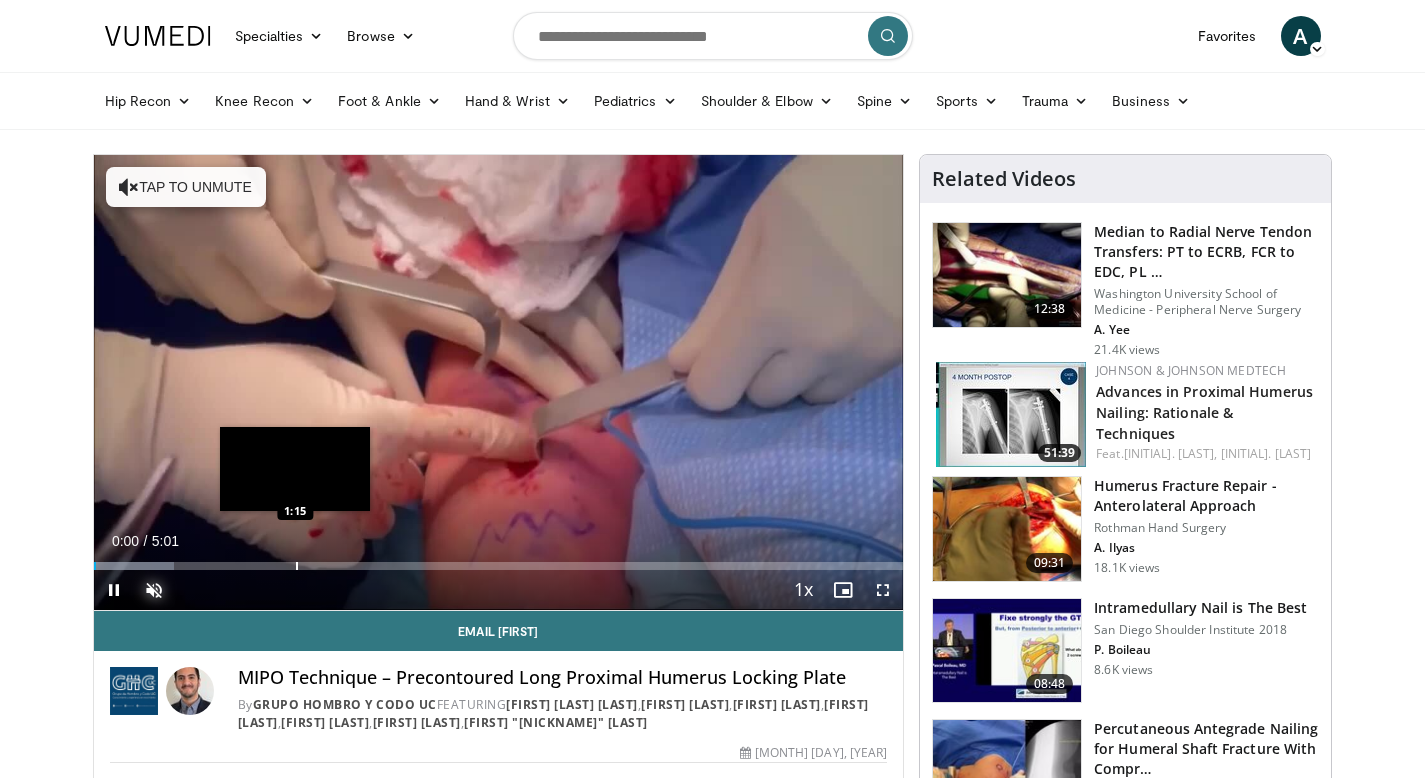 click at bounding box center [297, 566] 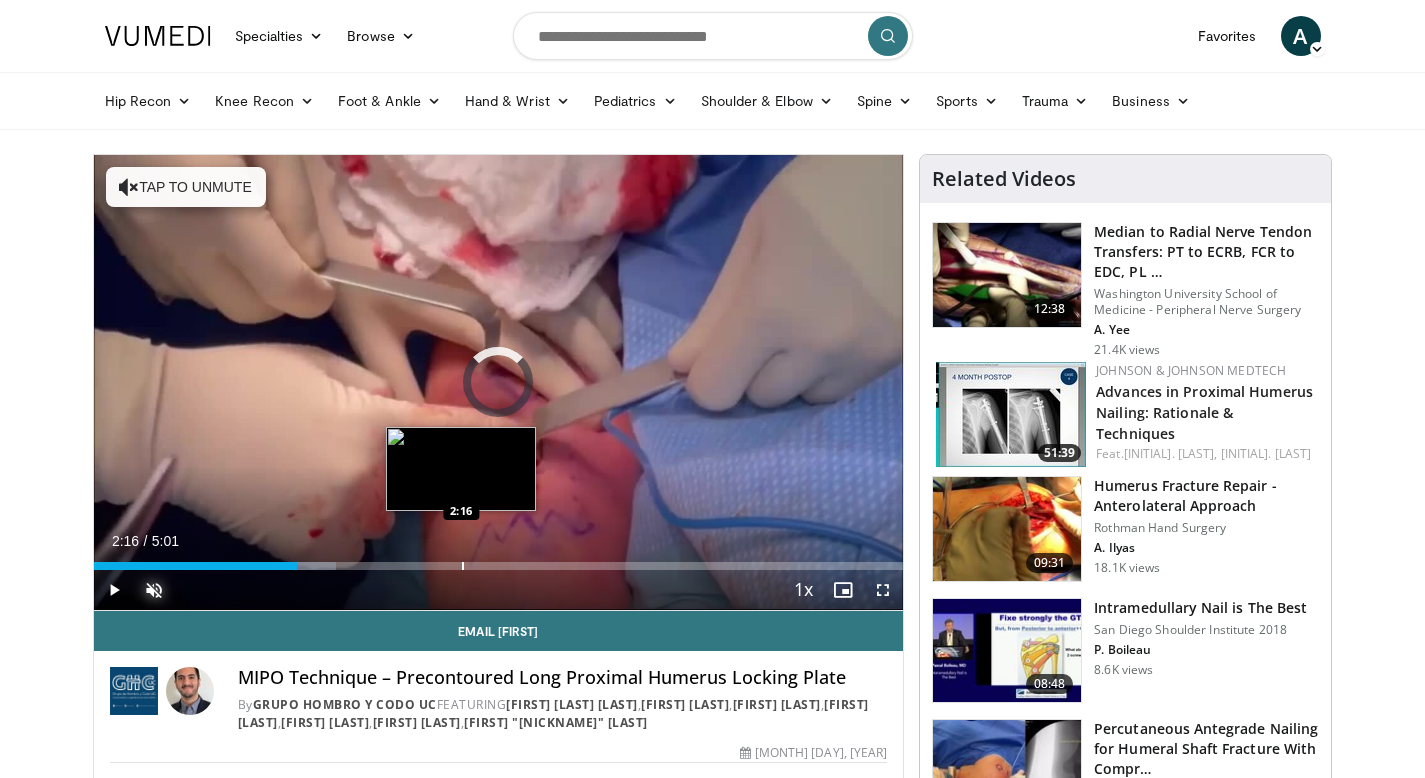 click on "Loaded :  29.92% 2:16 2:16" at bounding box center (499, 560) 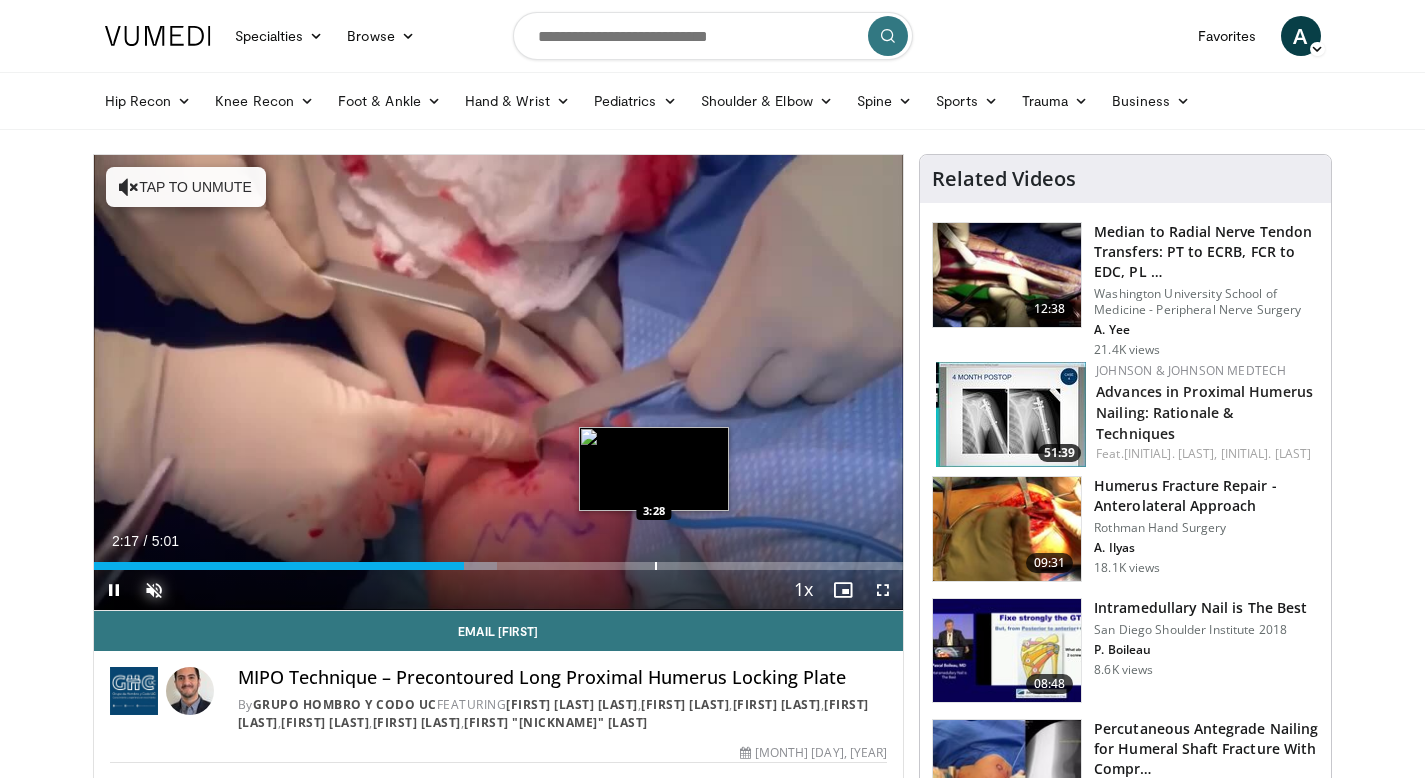 click on "Loaded :  49.87% 2:17 3:28" at bounding box center [499, 560] 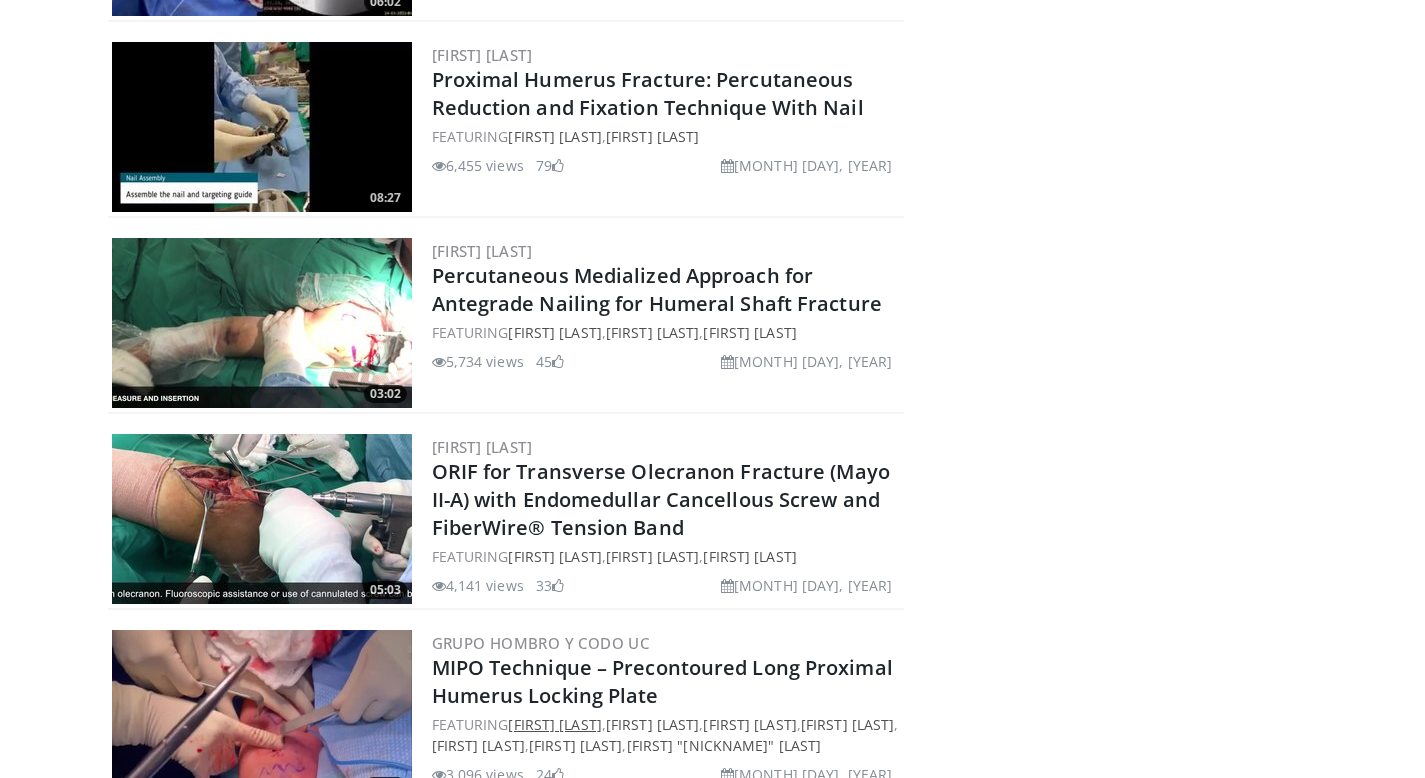 scroll, scrollTop: 0, scrollLeft: 0, axis: both 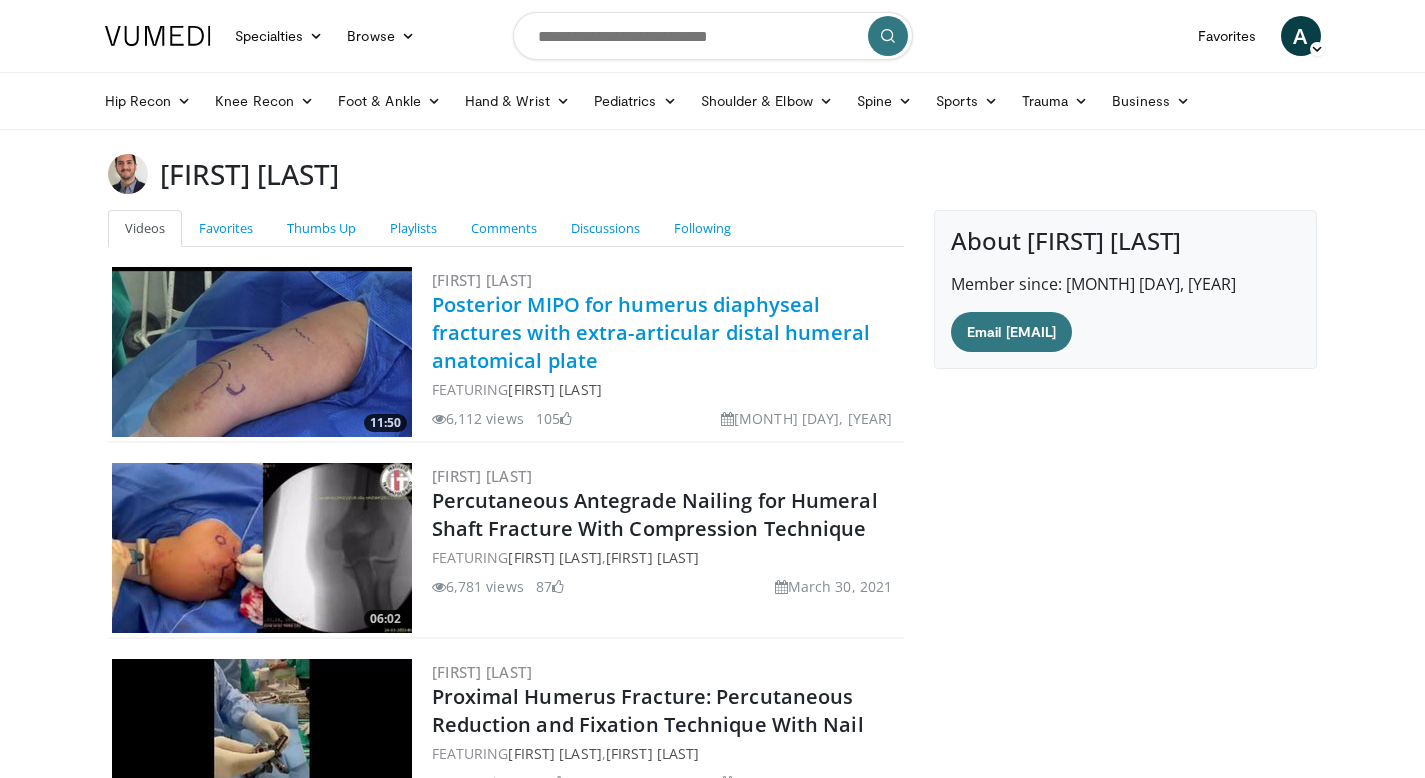 click on "Posterior MIPO for humerus diaphyseal fractures with extra-articular distal humeral anatomical plate" at bounding box center (651, 332) 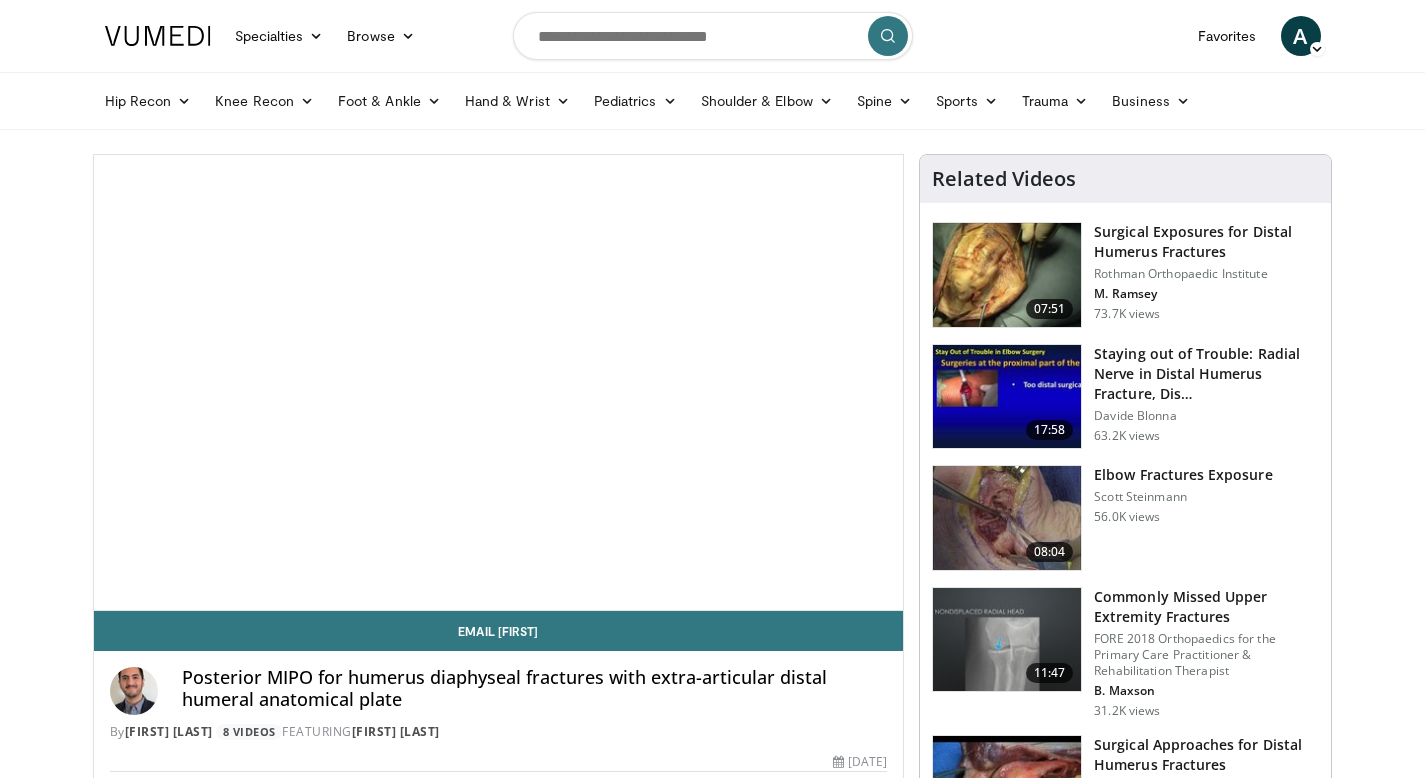 scroll, scrollTop: 0, scrollLeft: 0, axis: both 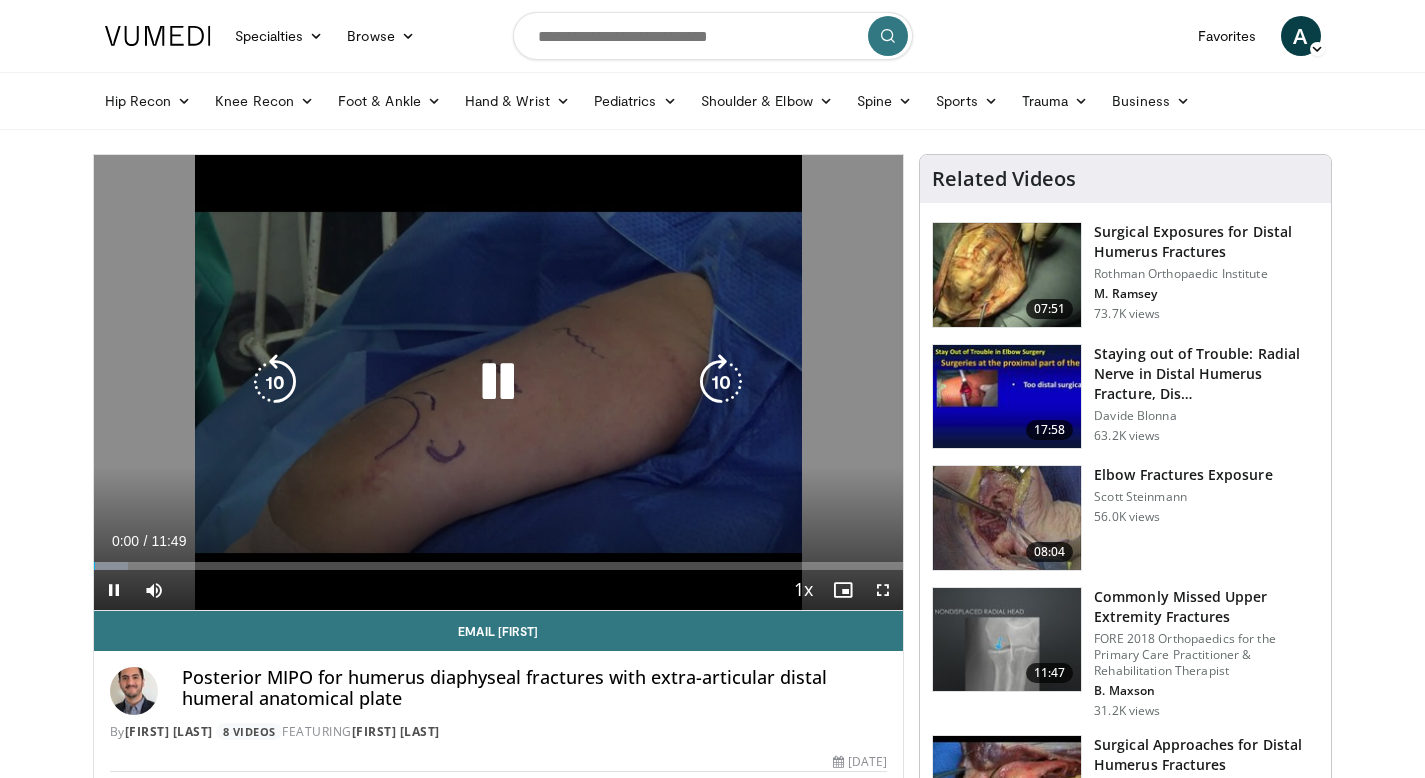 click at bounding box center (498, 382) 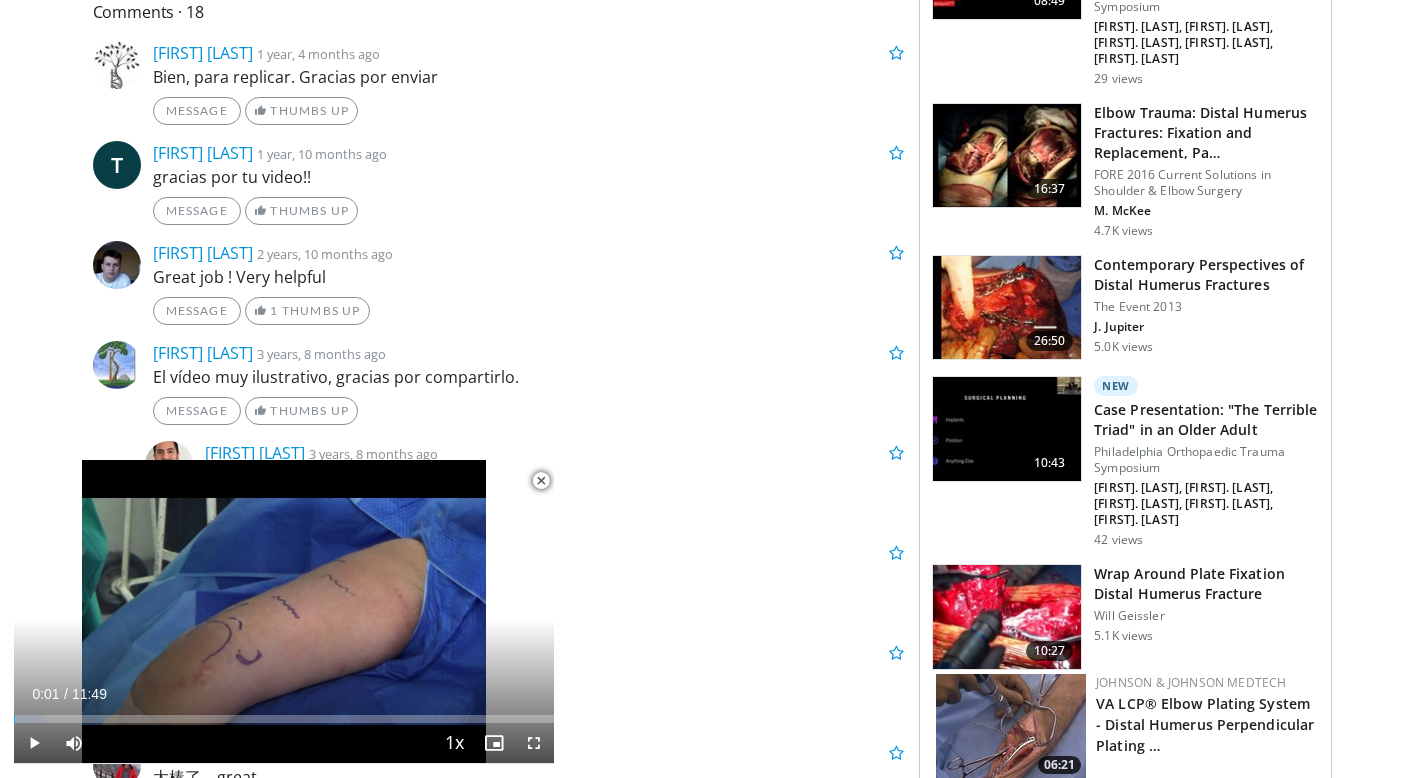 scroll, scrollTop: 957, scrollLeft: 0, axis: vertical 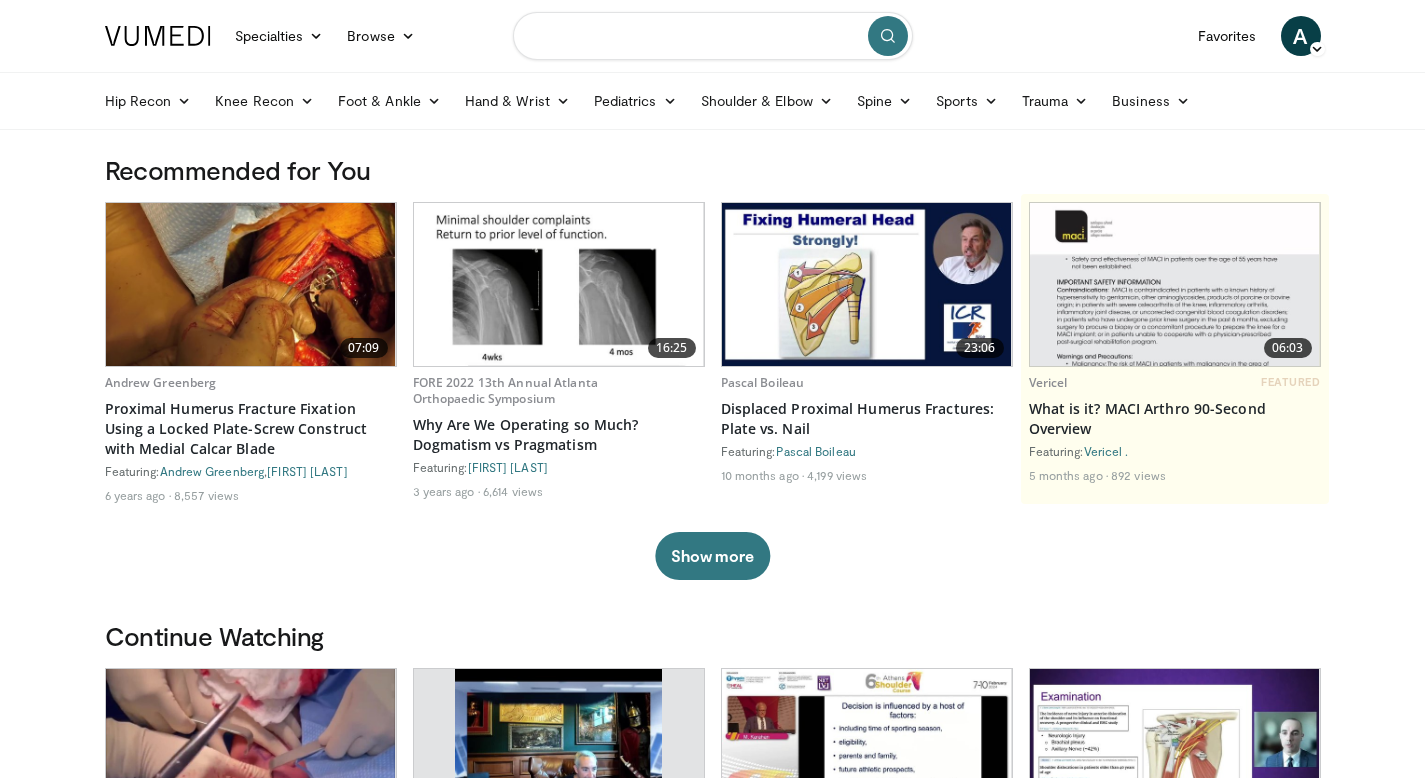 click at bounding box center [713, 36] 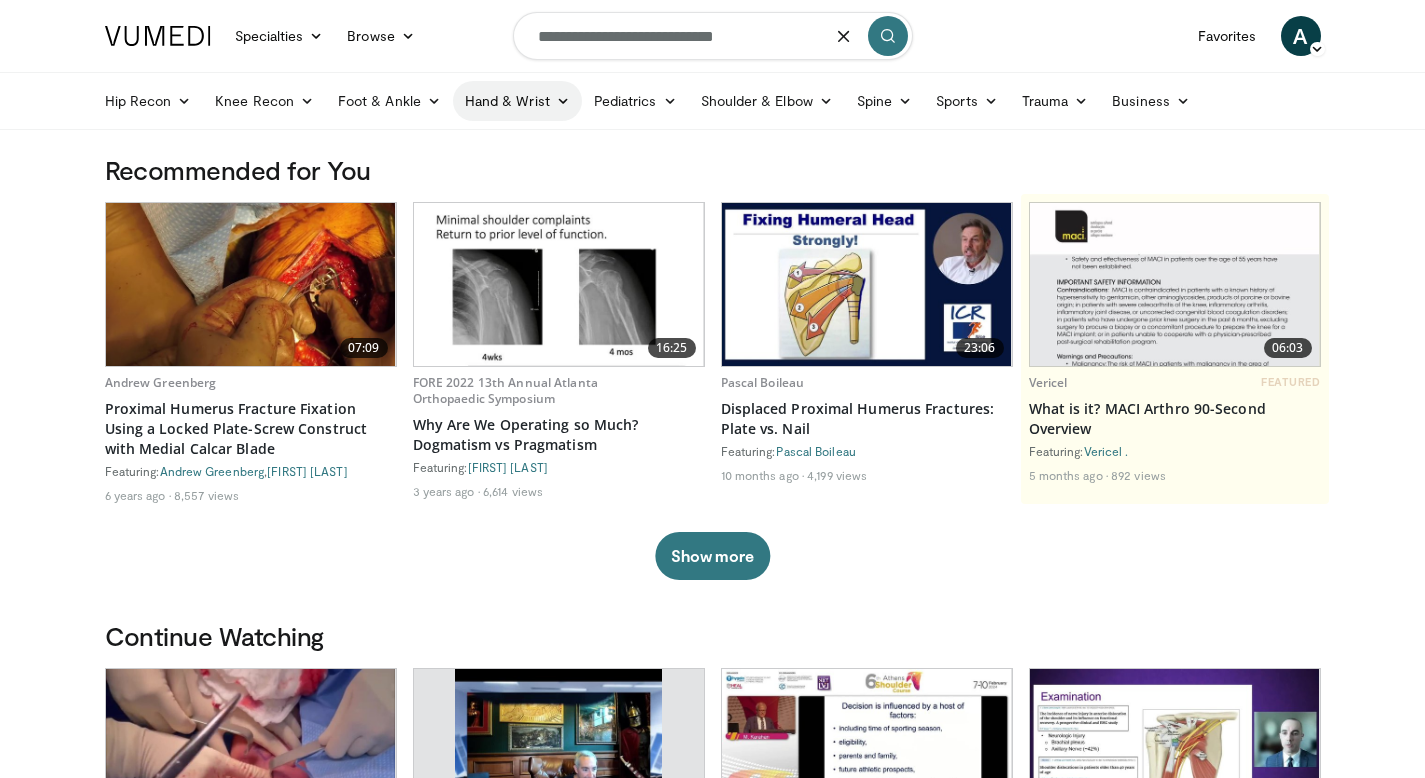 type on "**********" 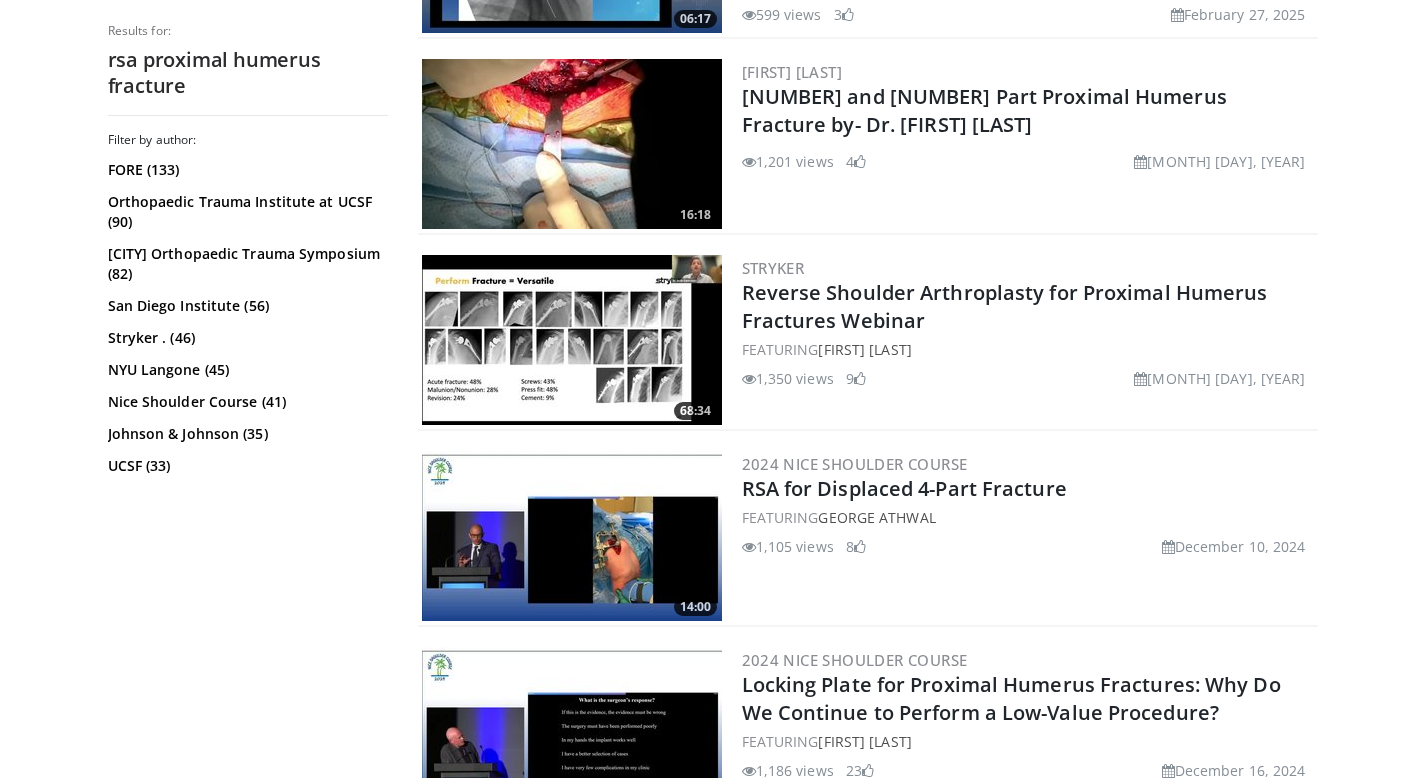 scroll, scrollTop: 3933, scrollLeft: 0, axis: vertical 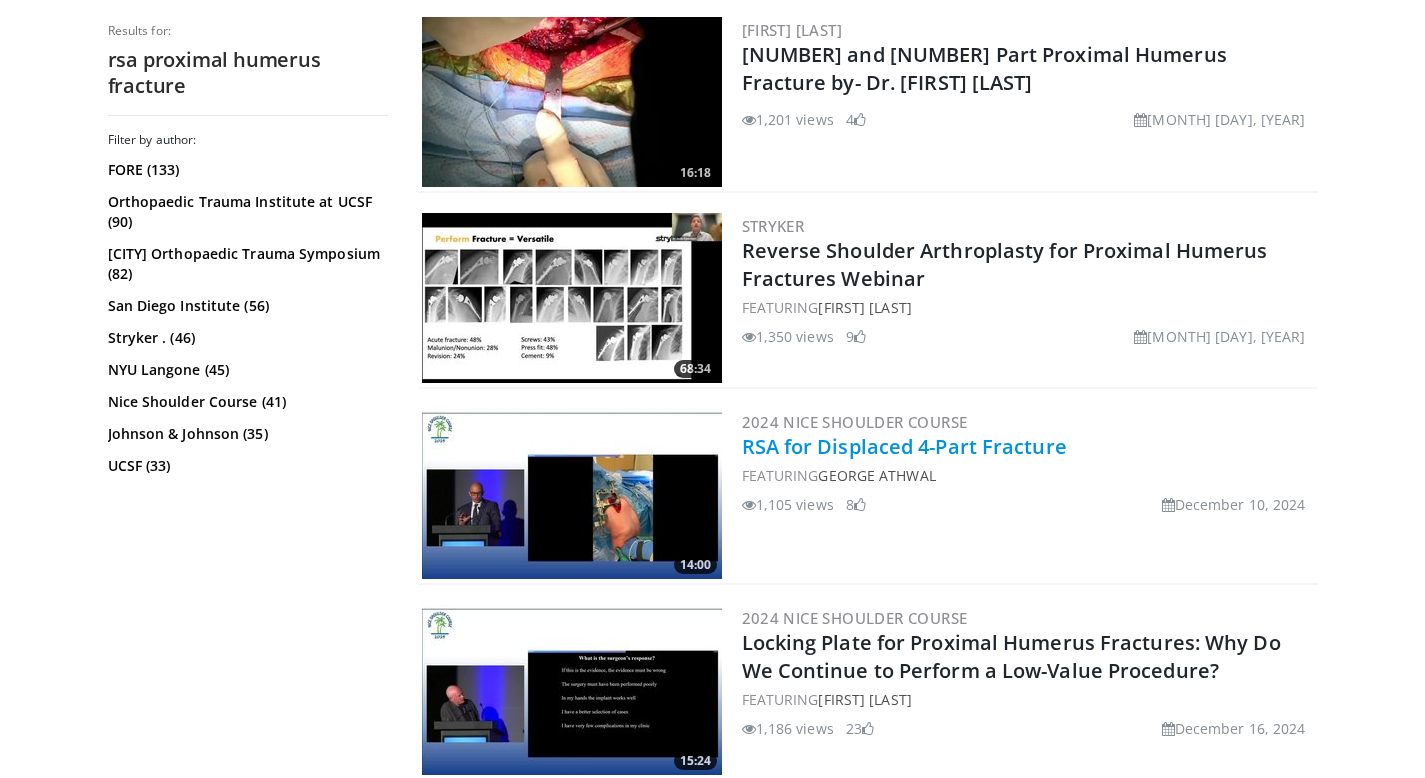click on "RSA for Displaced 4-Part Fracture" at bounding box center [904, 446] 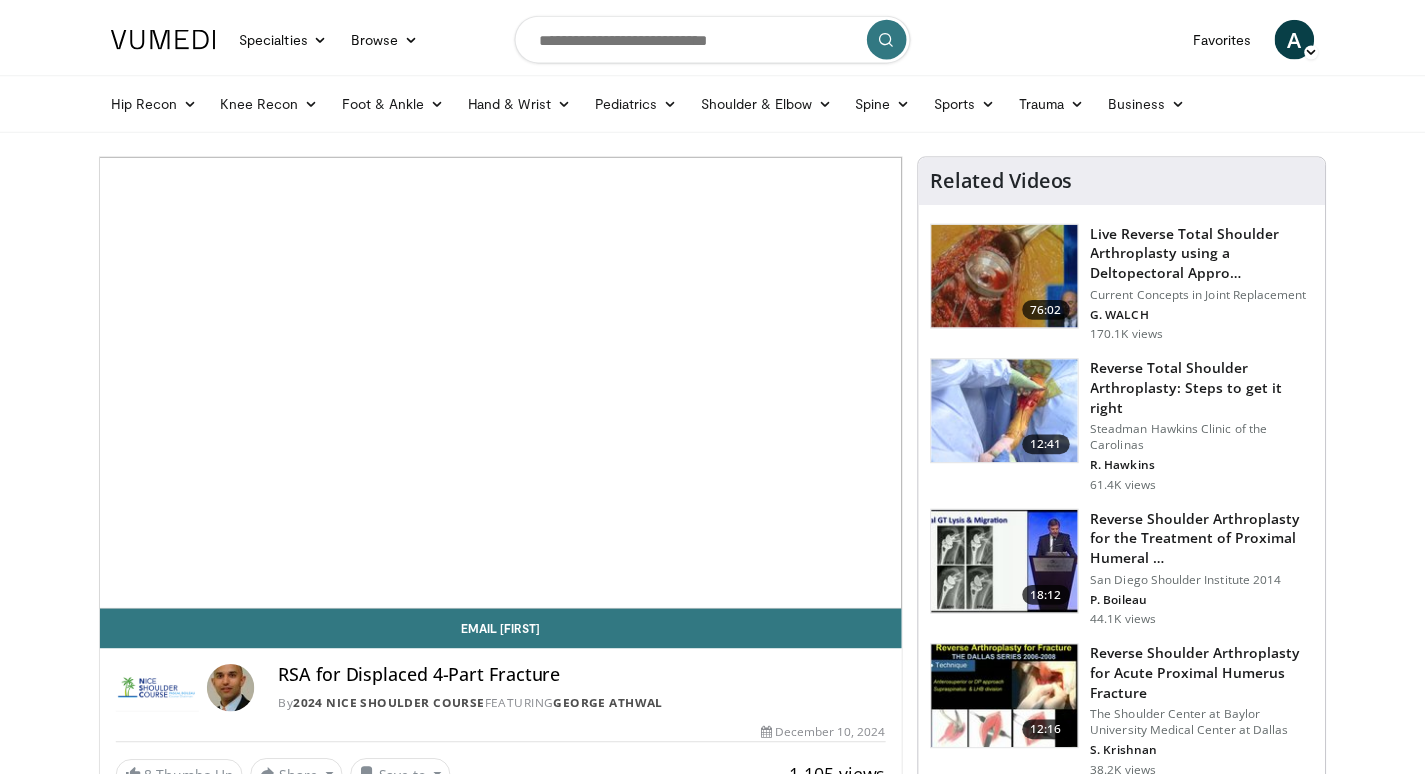 scroll, scrollTop: 0, scrollLeft: 0, axis: both 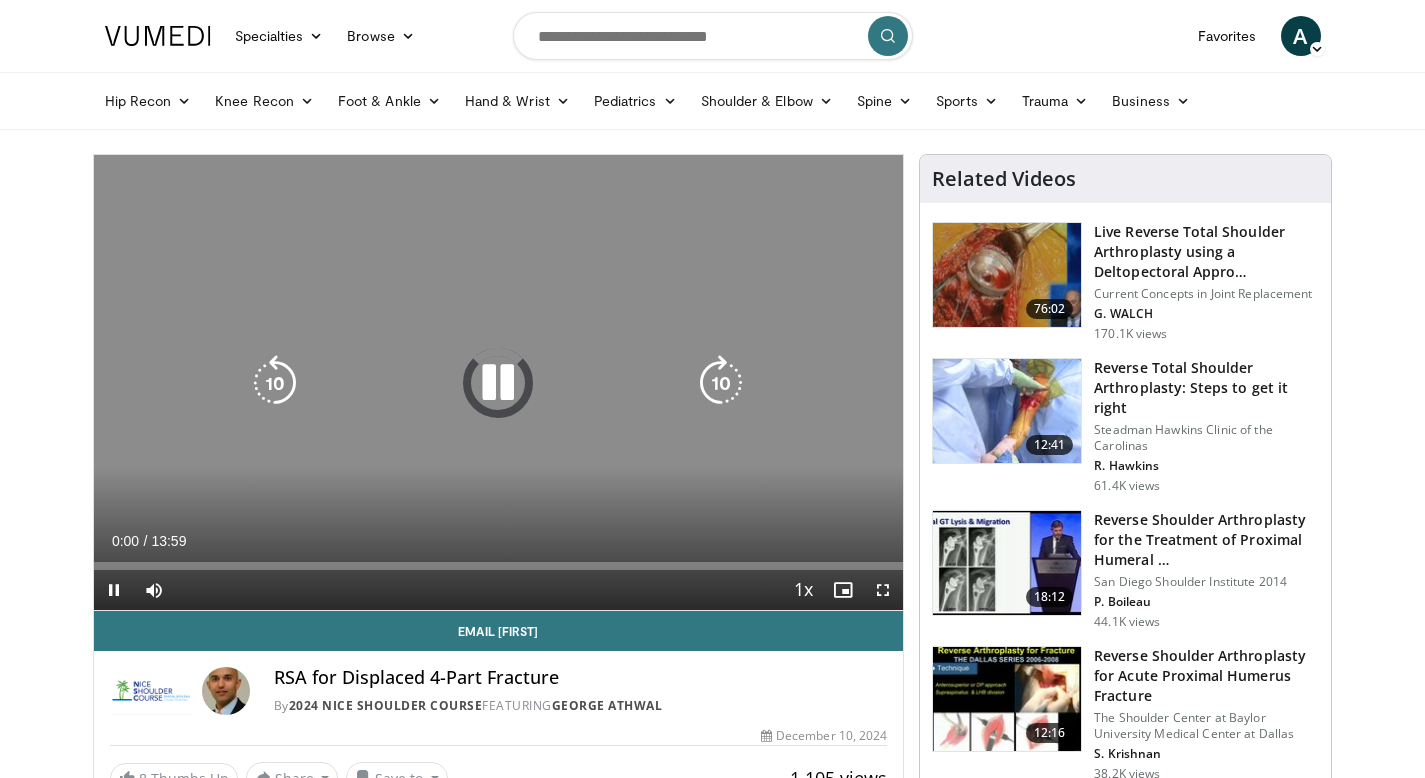 click at bounding box center (498, 383) 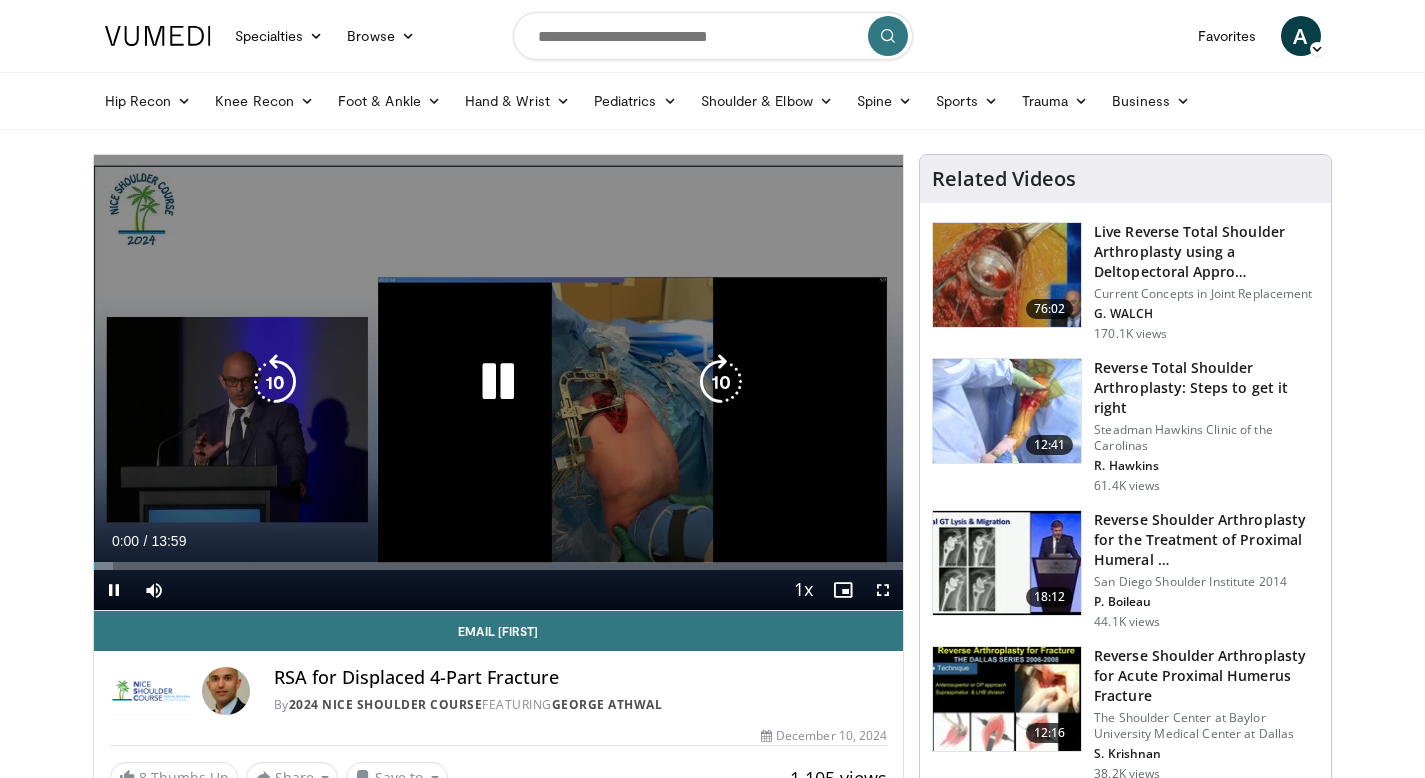 click at bounding box center (498, 382) 